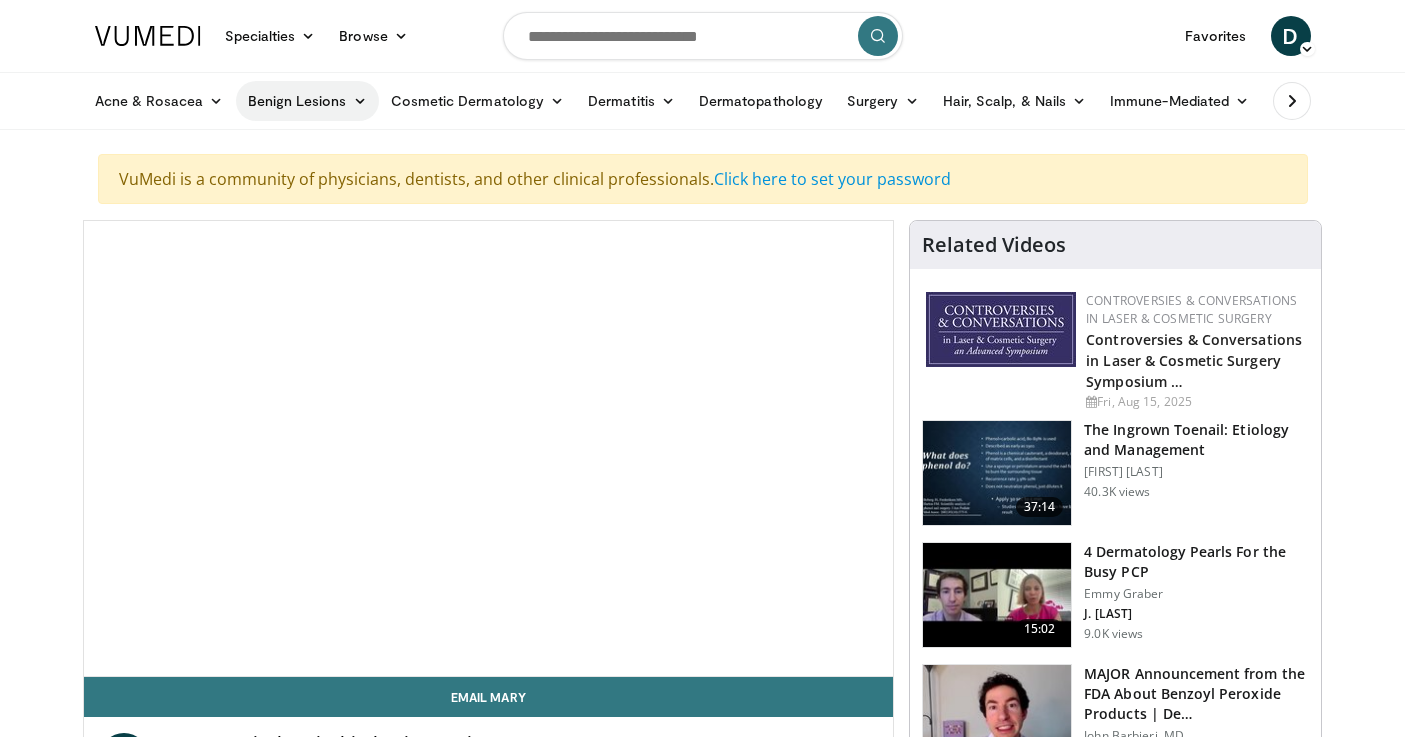scroll, scrollTop: 0, scrollLeft: 0, axis: both 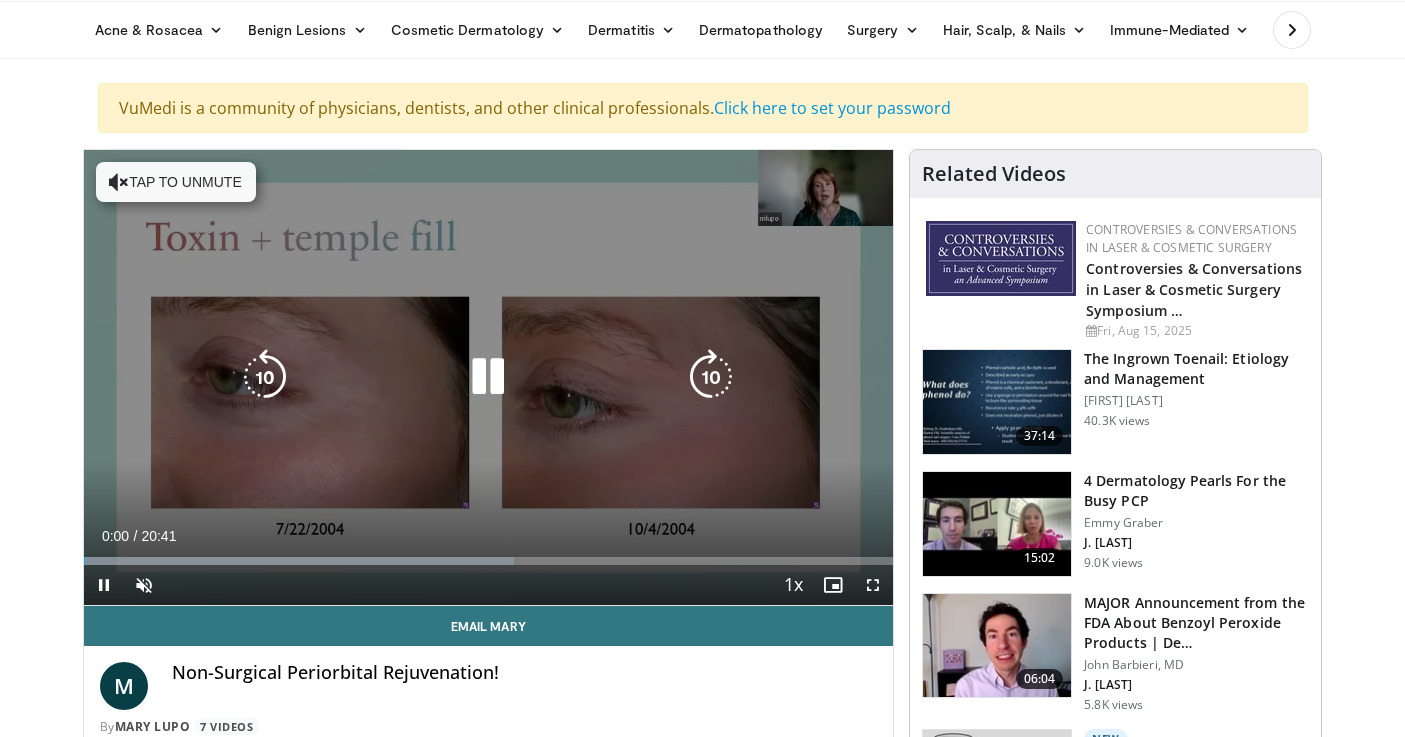 click at bounding box center [488, 377] 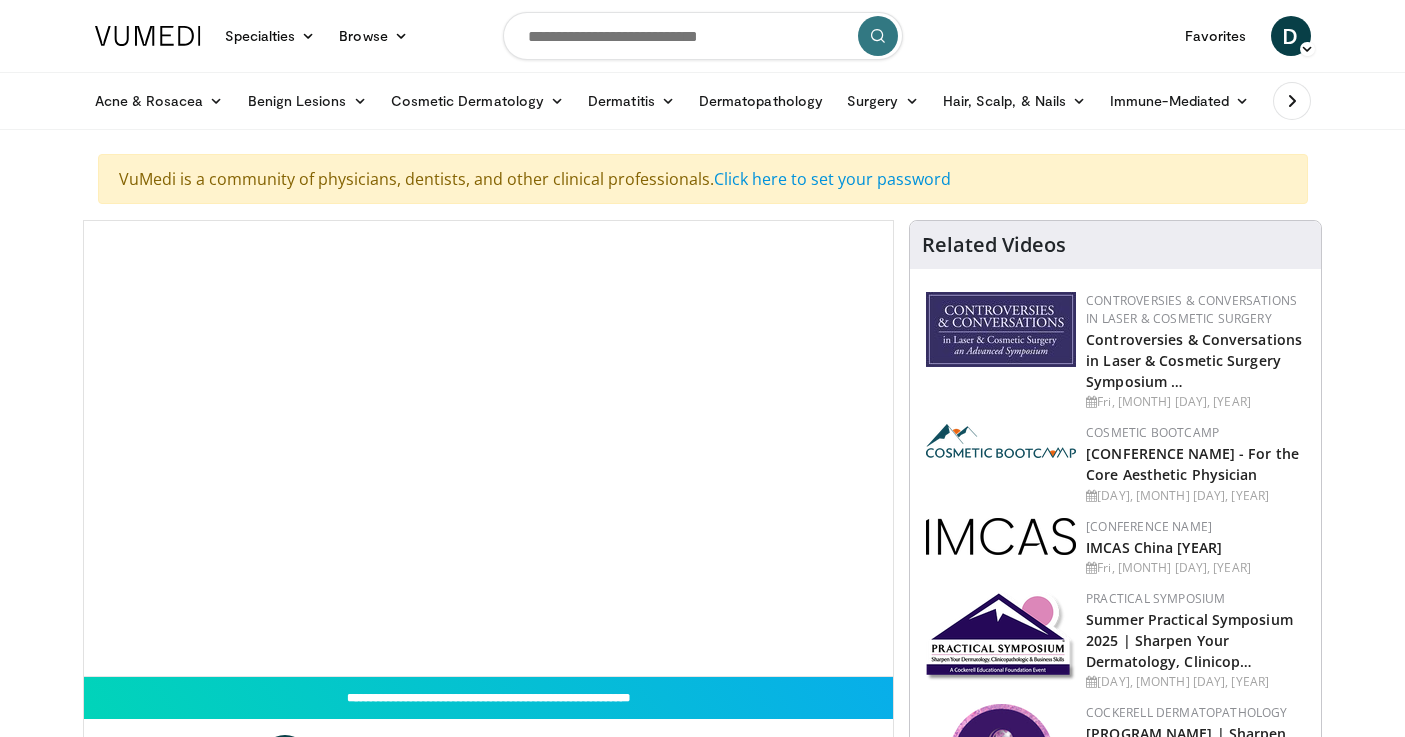 scroll, scrollTop: 0, scrollLeft: 0, axis: both 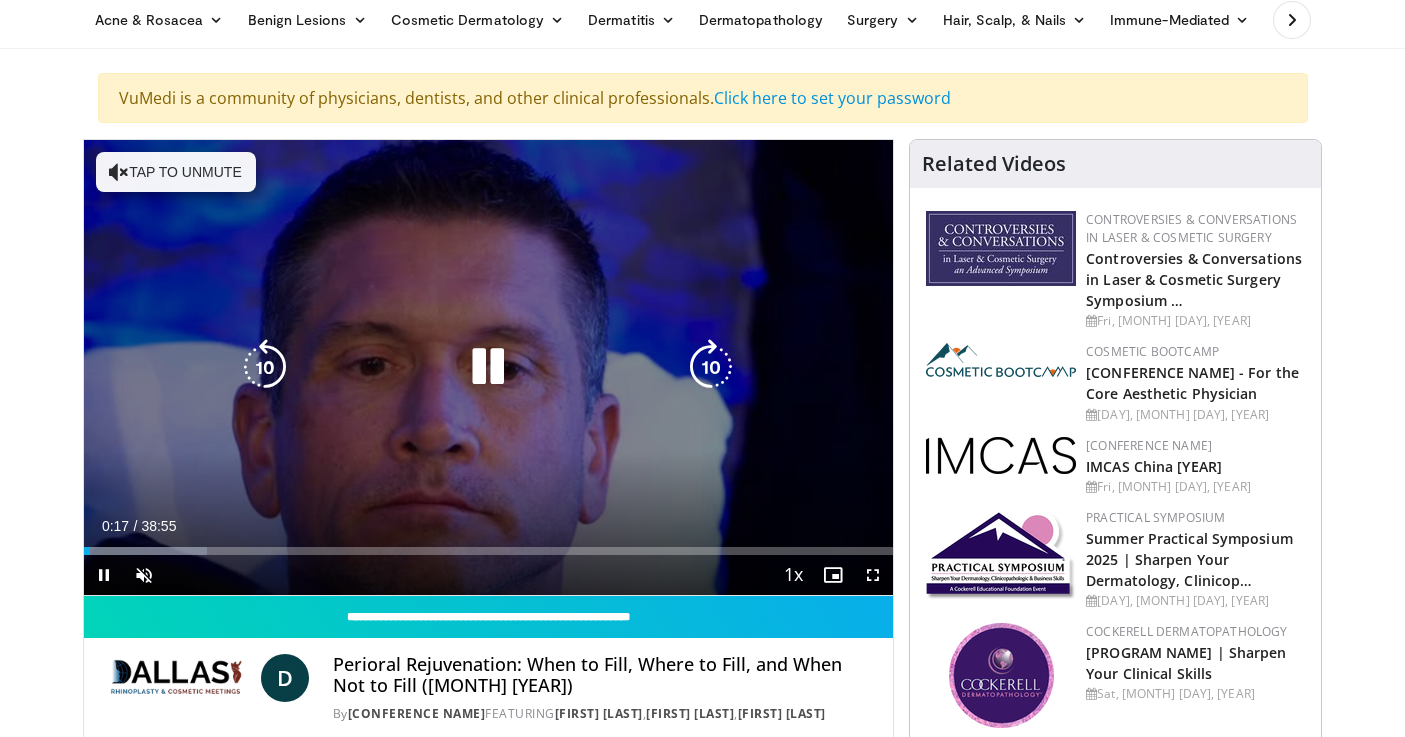click on "[DURATION]
Tap to unmute" at bounding box center [489, 367] 